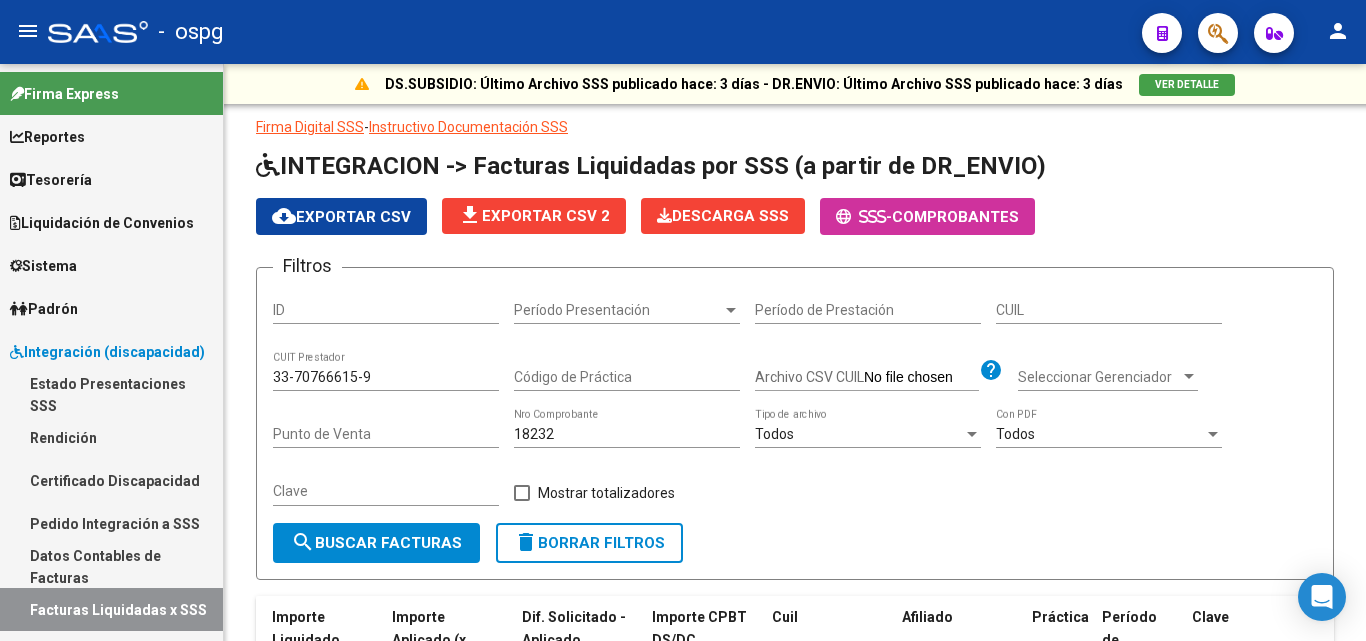 scroll, scrollTop: 0, scrollLeft: 0, axis: both 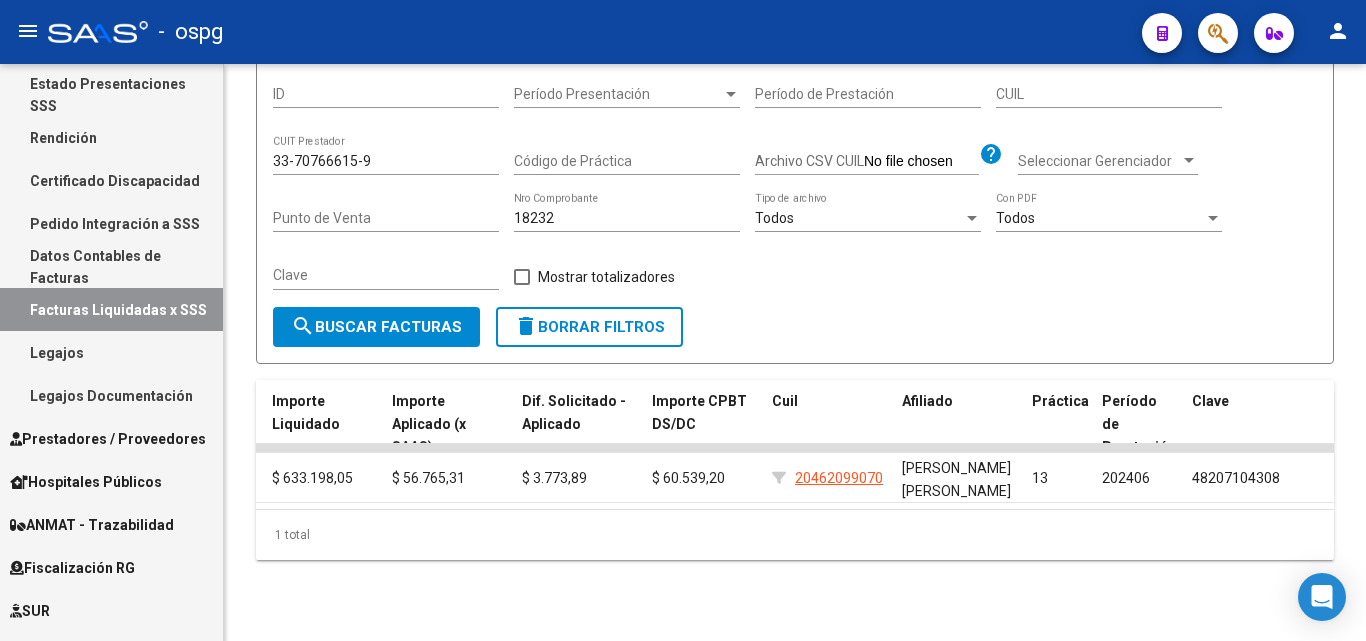 click on "Prestadores / Proveedores" at bounding box center (108, 439) 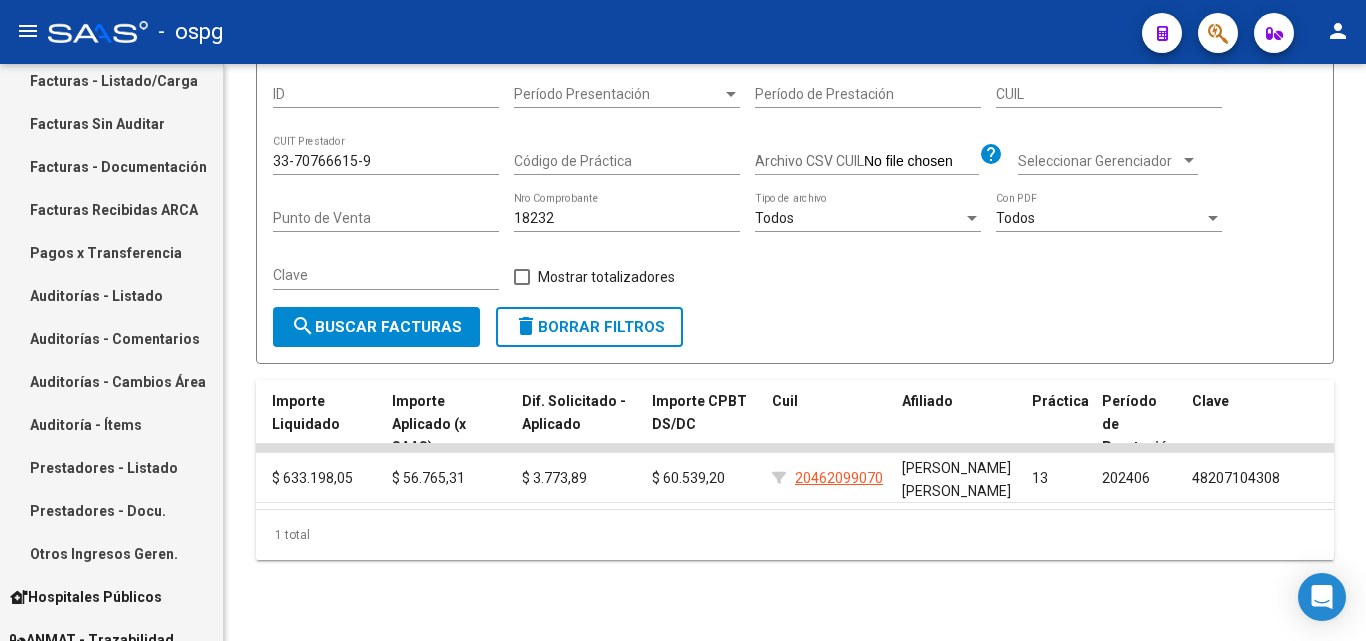 scroll, scrollTop: 466, scrollLeft: 0, axis: vertical 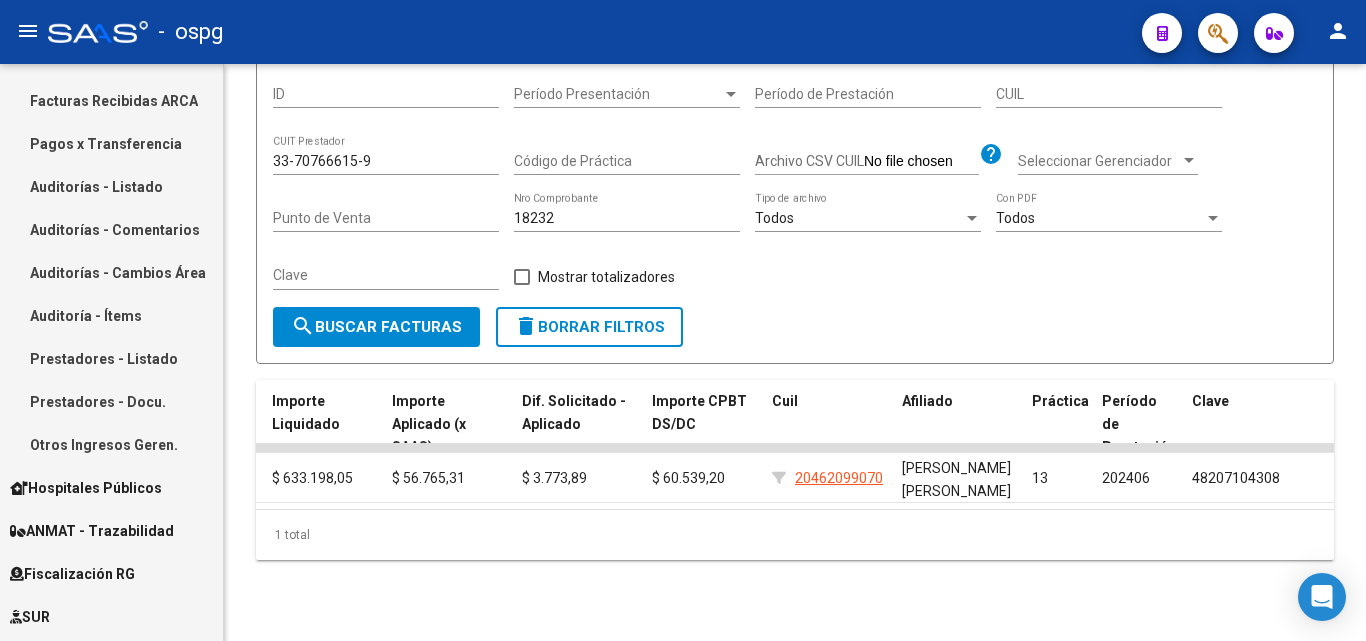 click on "Prestadores - Docu." at bounding box center (111, 401) 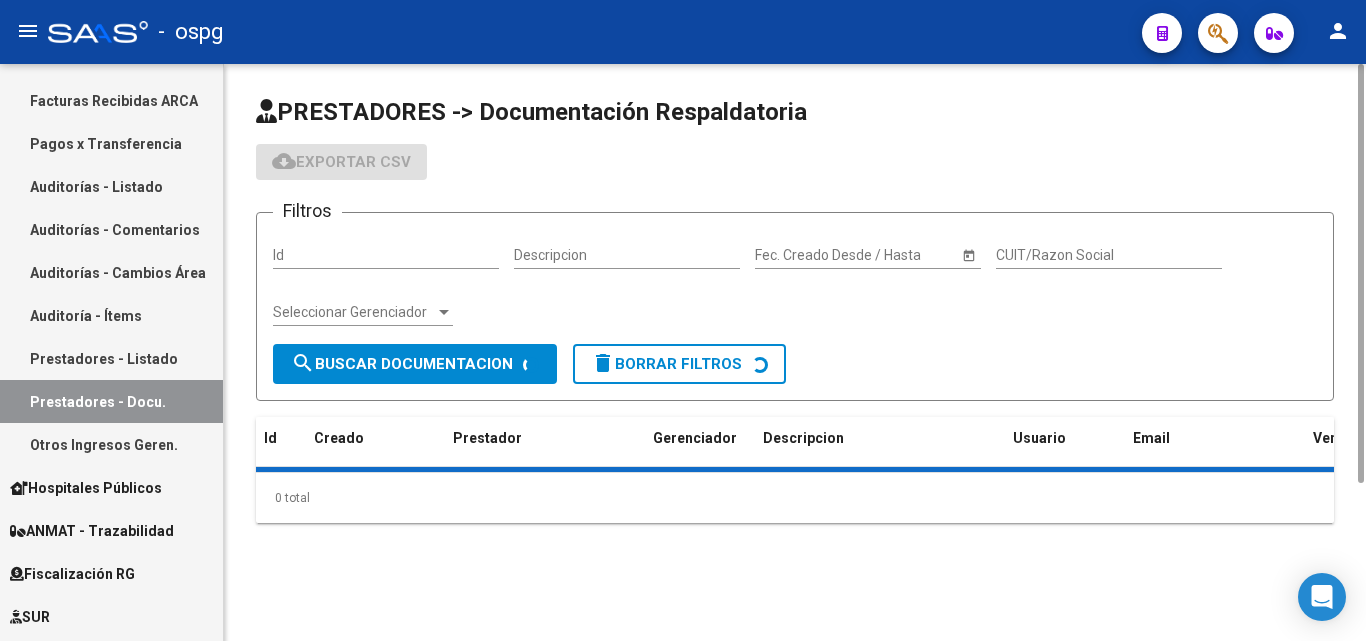 scroll, scrollTop: 0, scrollLeft: 0, axis: both 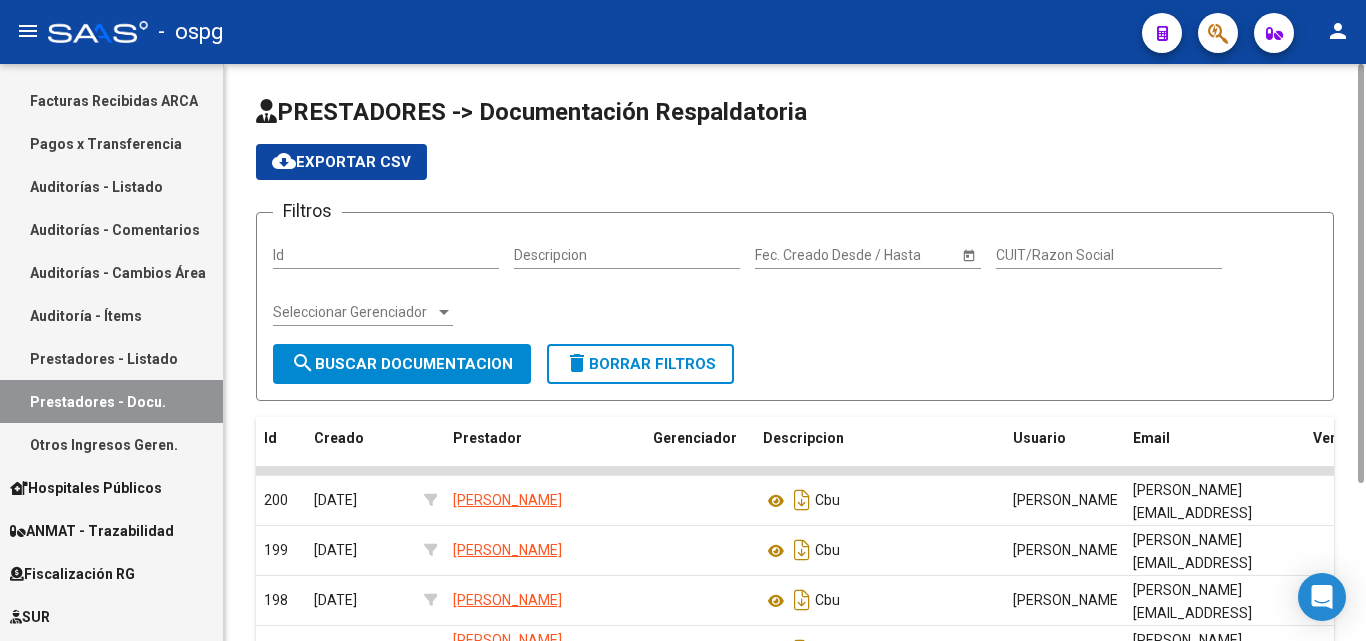 click on "CUIT/Razon Social" at bounding box center (1109, 255) 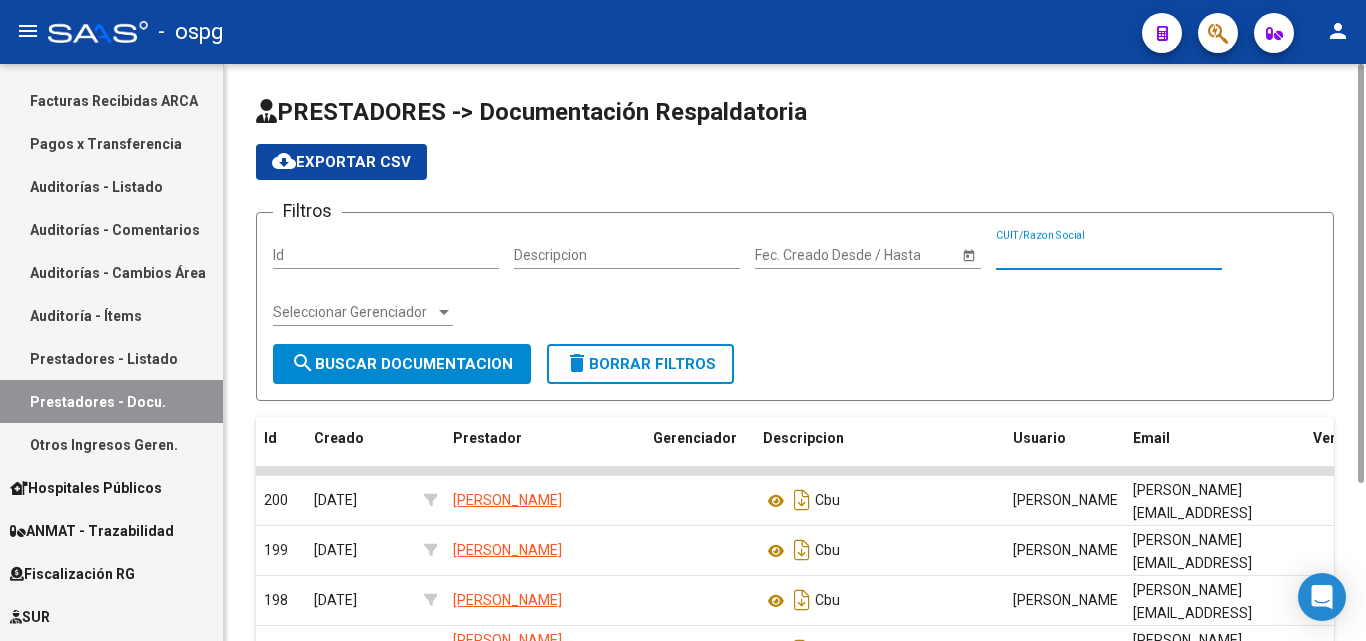 paste on "27303526019" 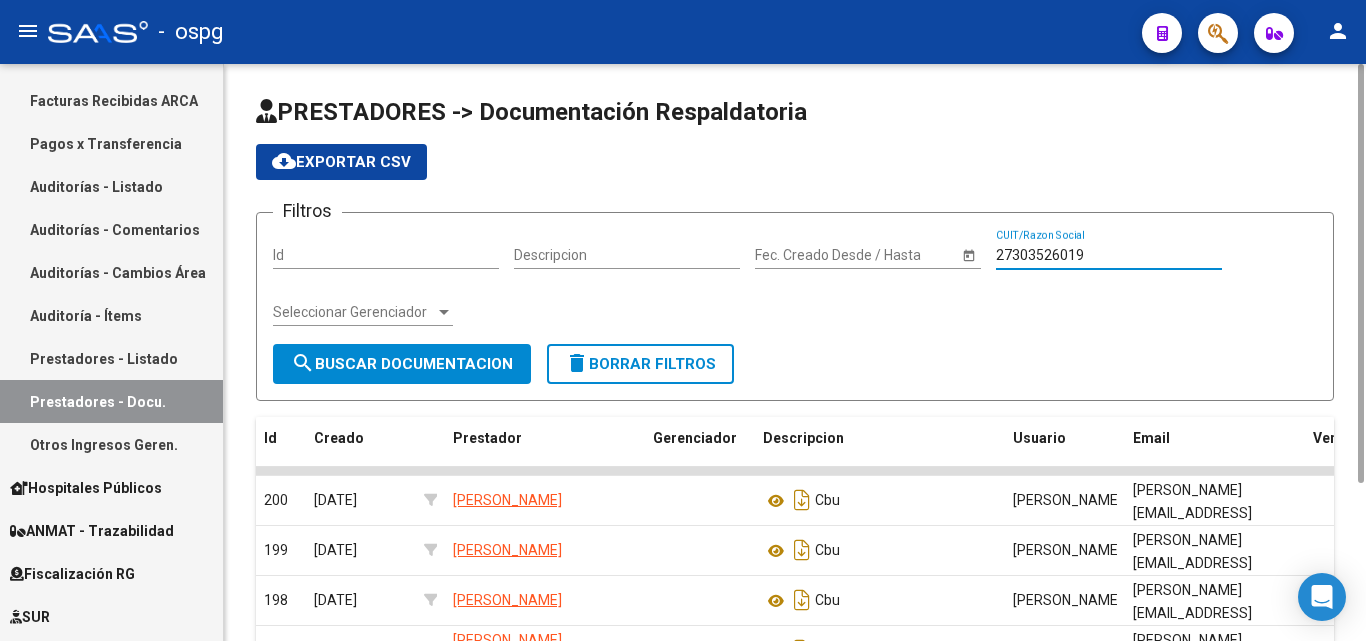 type on "27303526019" 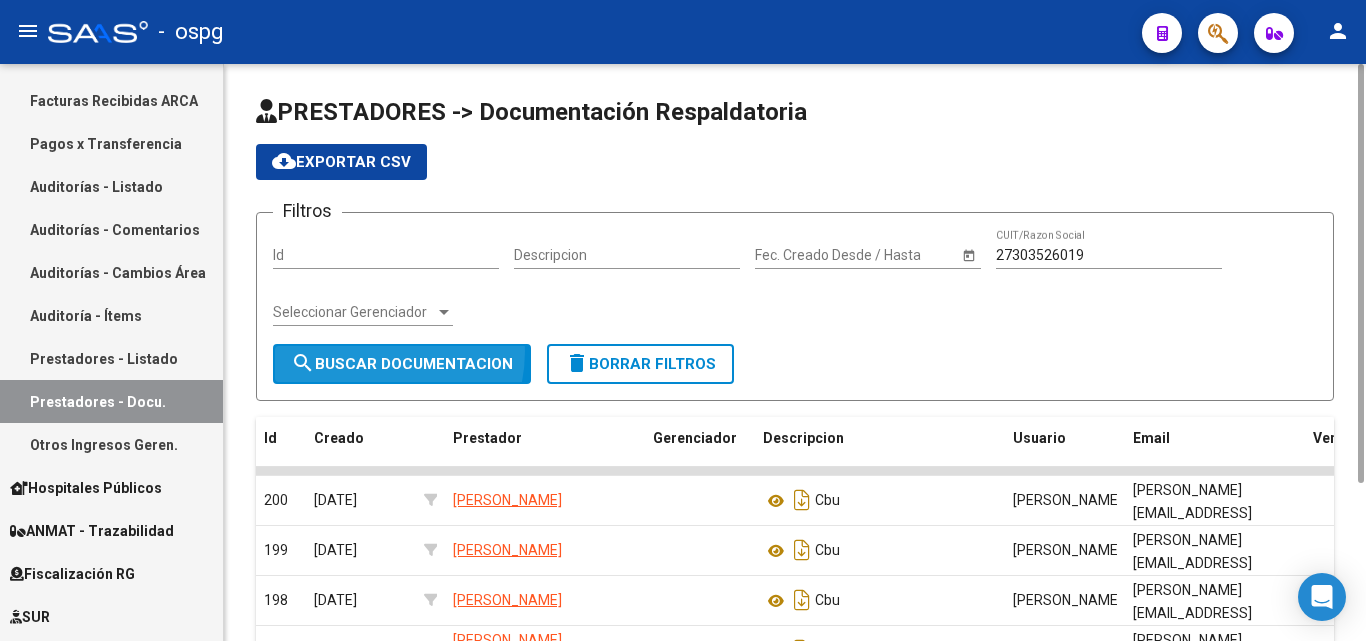 click on "search  Buscar Documentacion" 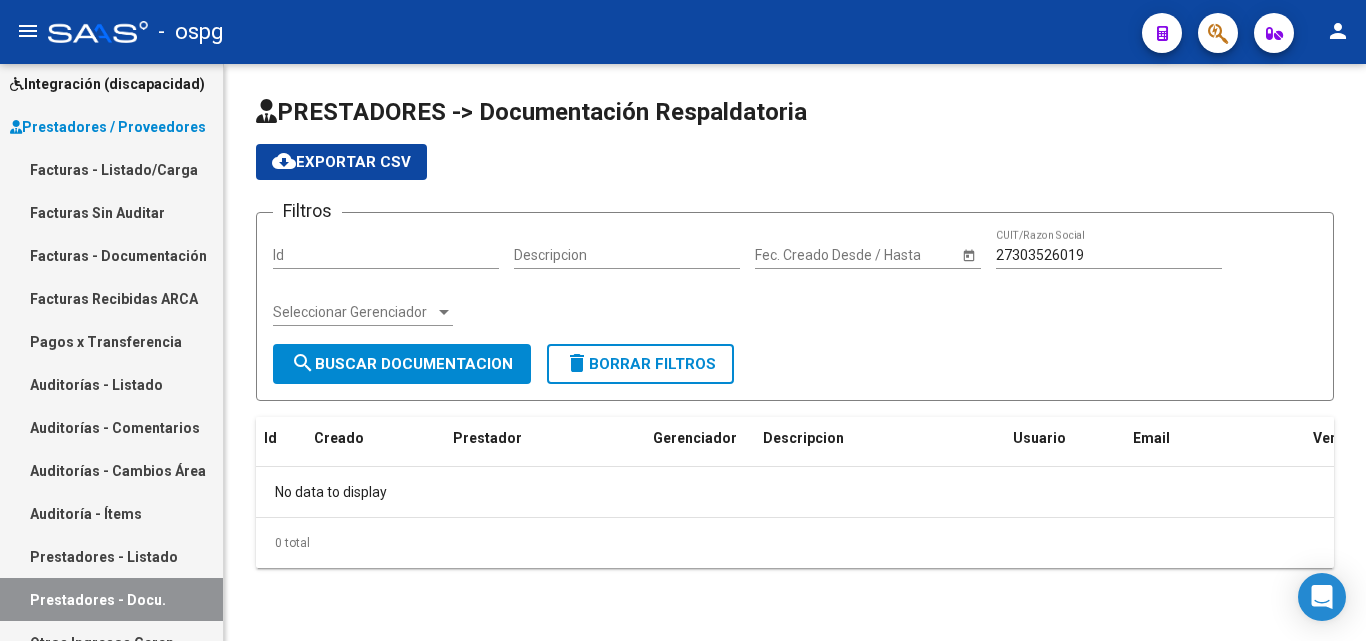 scroll, scrollTop: 266, scrollLeft: 0, axis: vertical 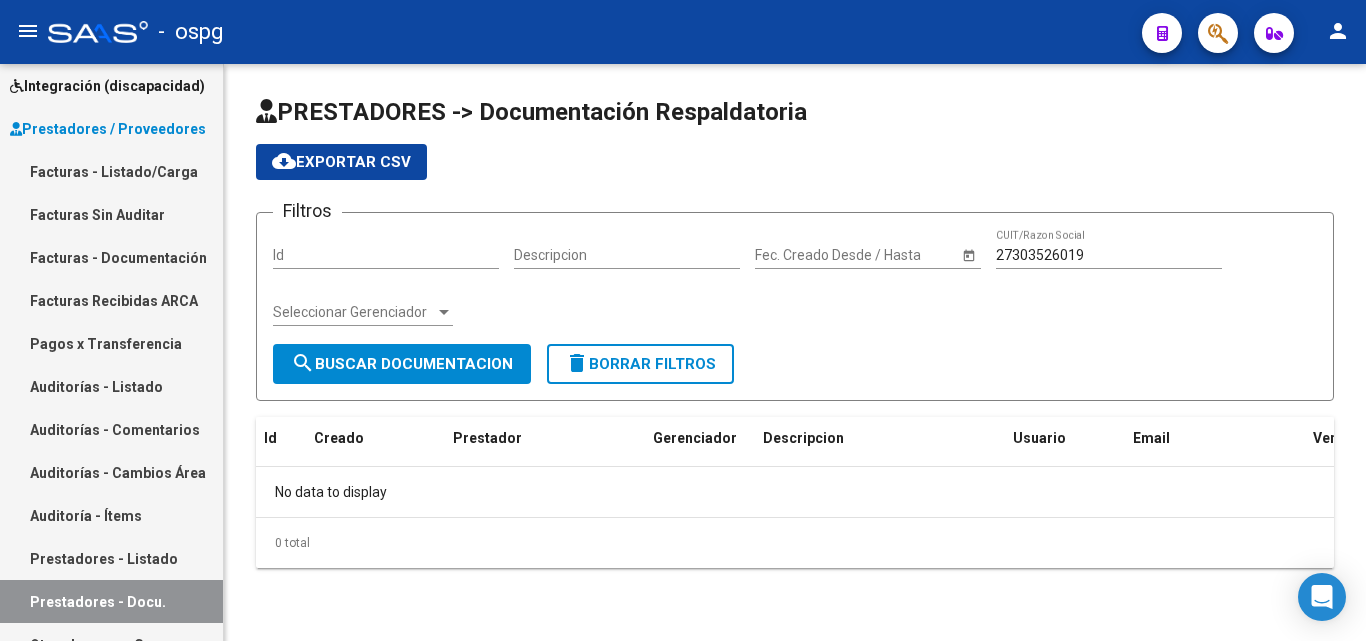 click on "Integración (discapacidad)" at bounding box center (107, 86) 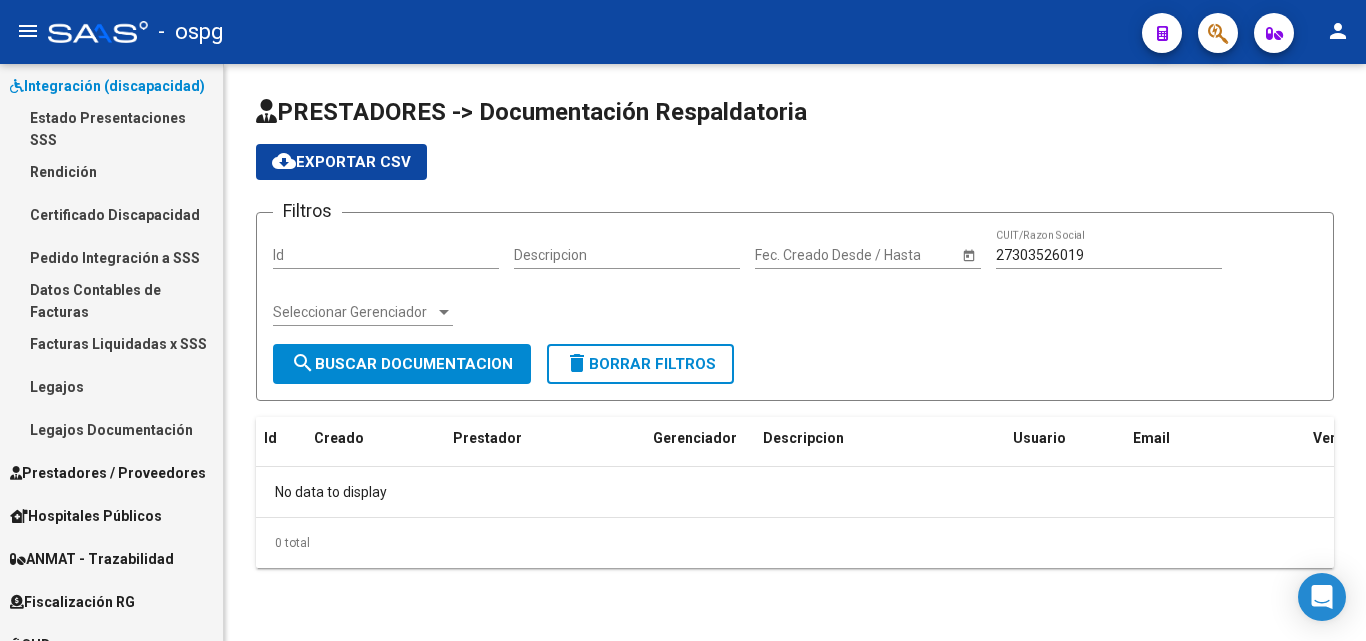 click on "Facturas Liquidadas x SSS" at bounding box center (111, 343) 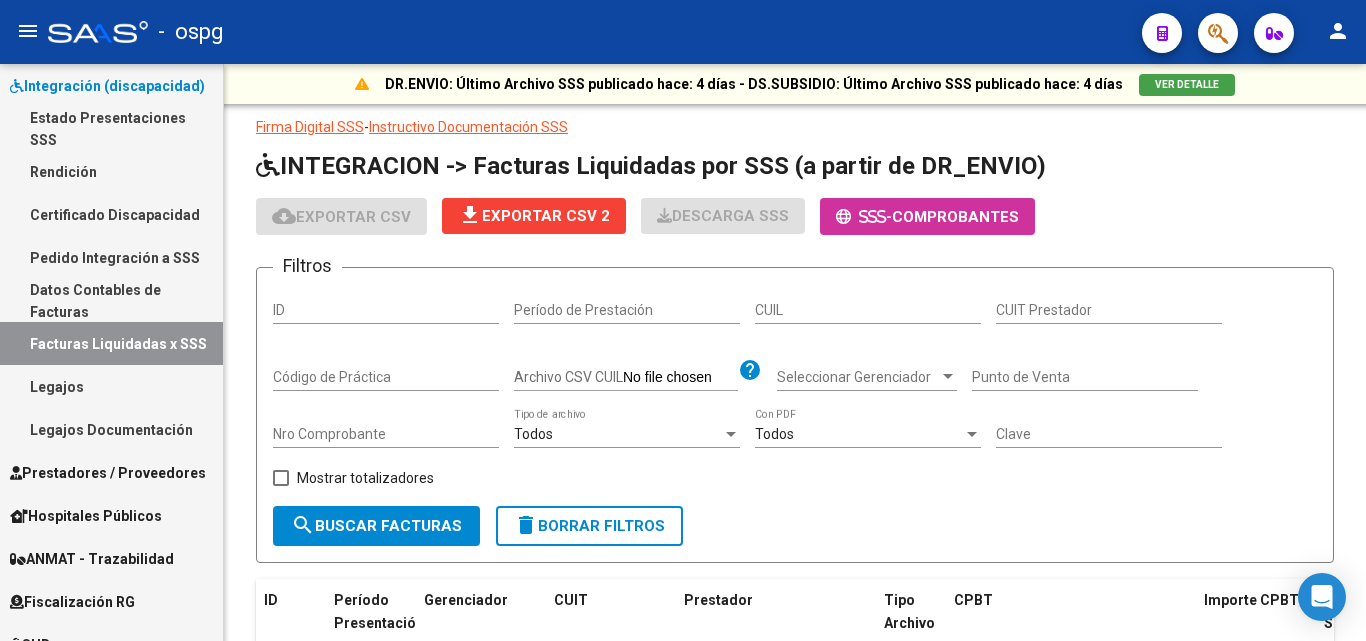 click on "Pedido Integración a SSS" at bounding box center [111, 257] 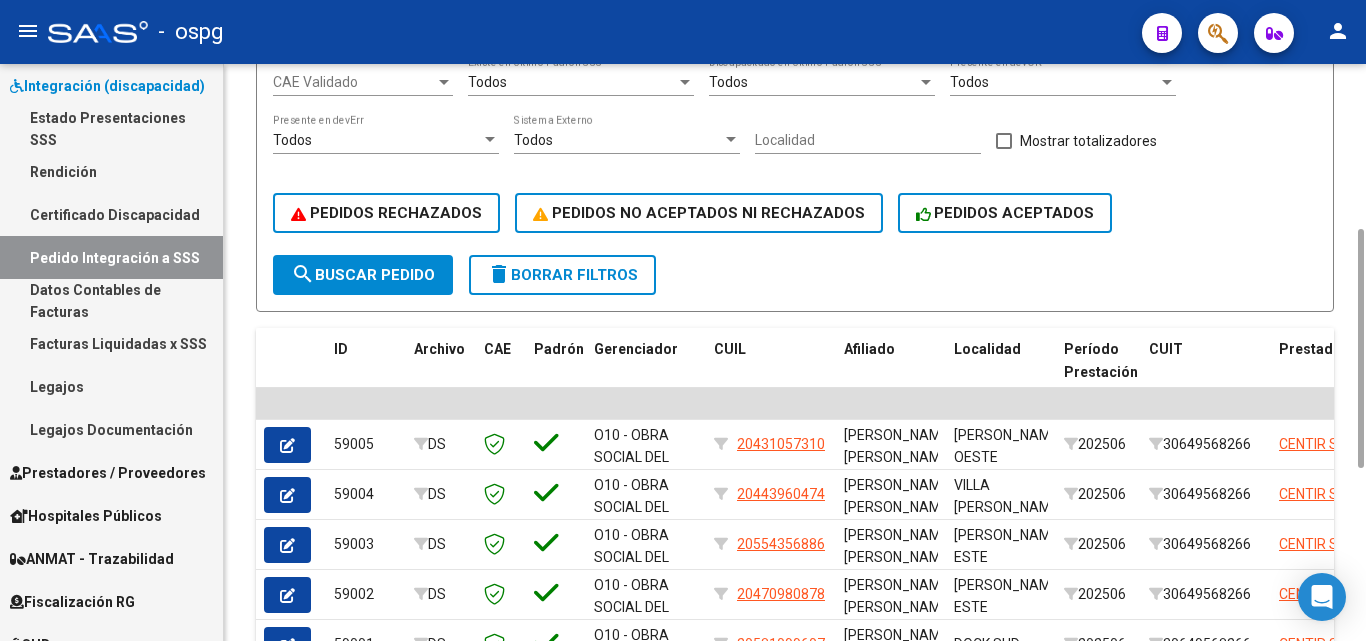 scroll, scrollTop: 0, scrollLeft: 0, axis: both 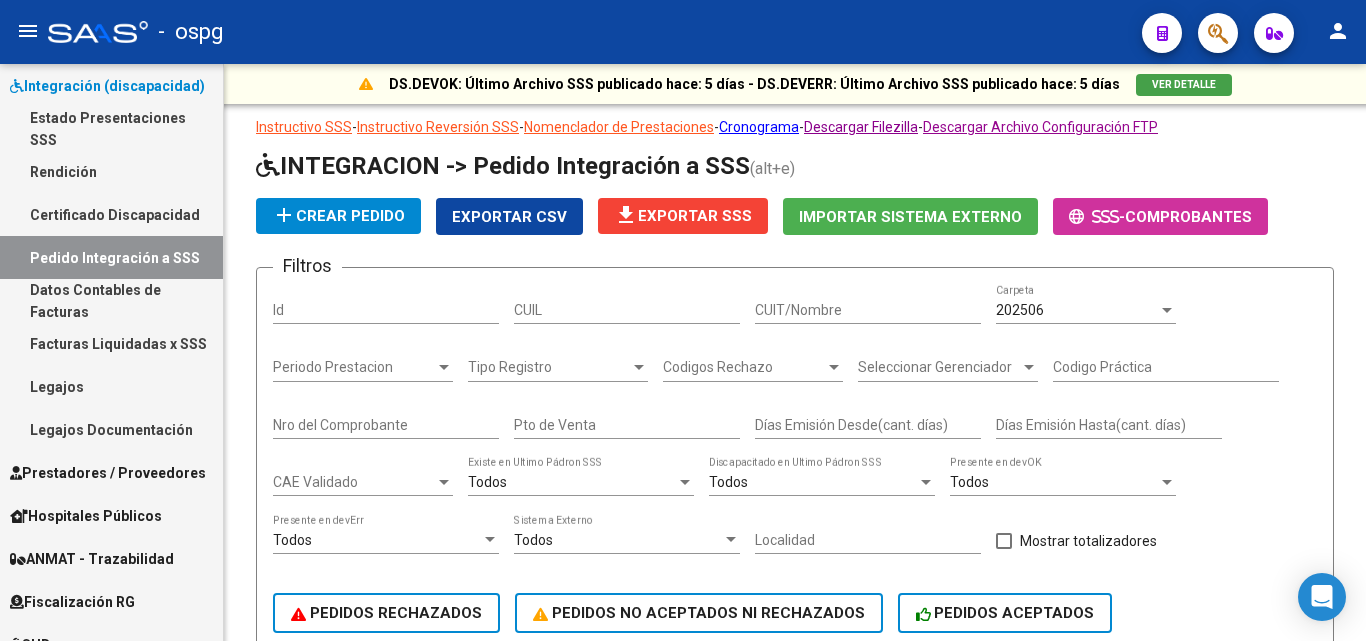 click on "Facturas Liquidadas x SSS" at bounding box center (111, 343) 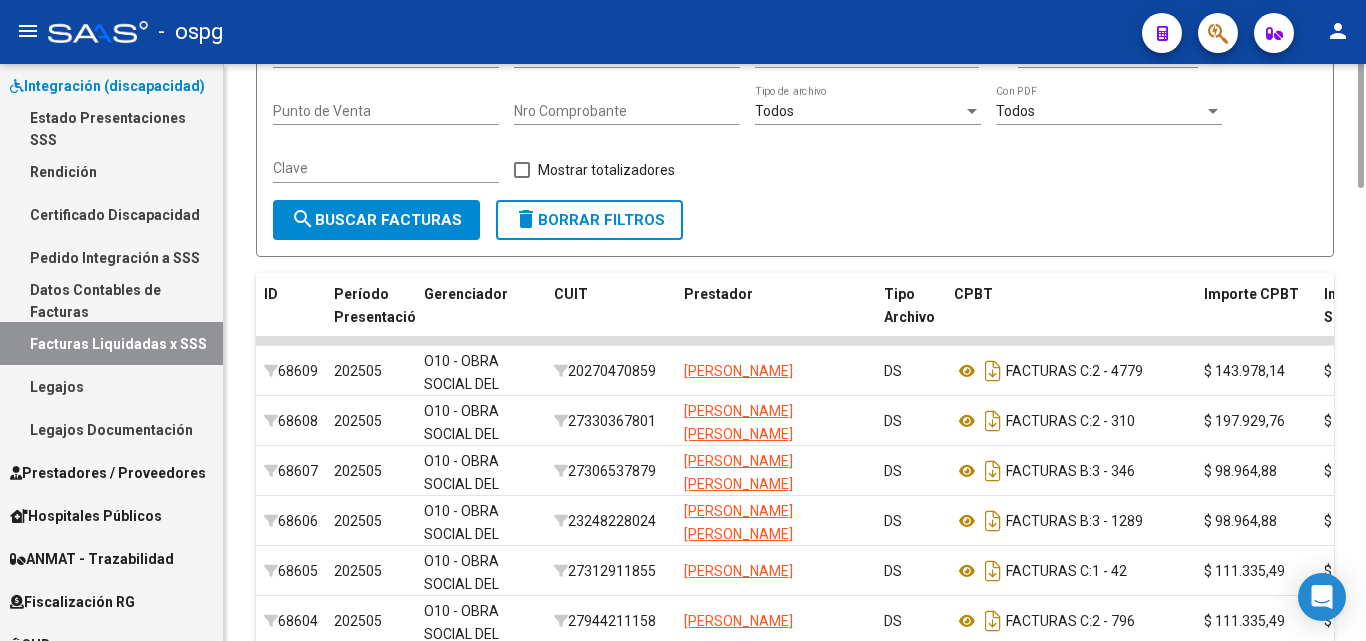 scroll, scrollTop: 123, scrollLeft: 0, axis: vertical 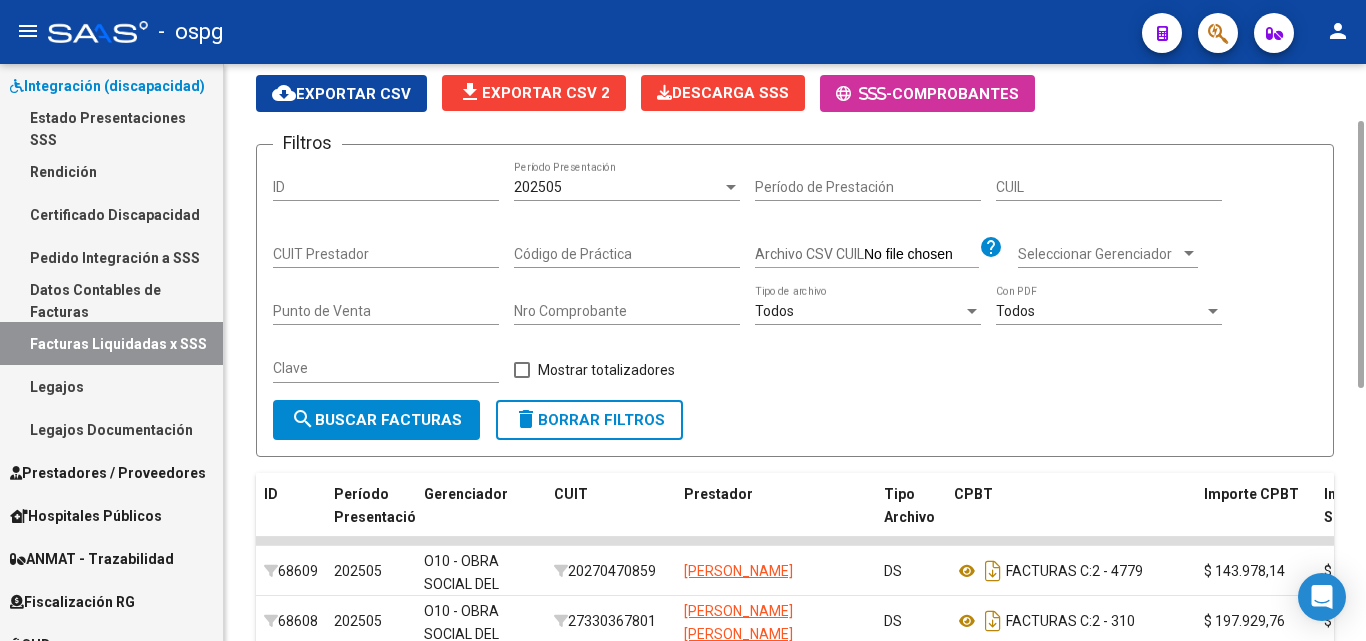 click on "CUIT Prestador" at bounding box center (386, 254) 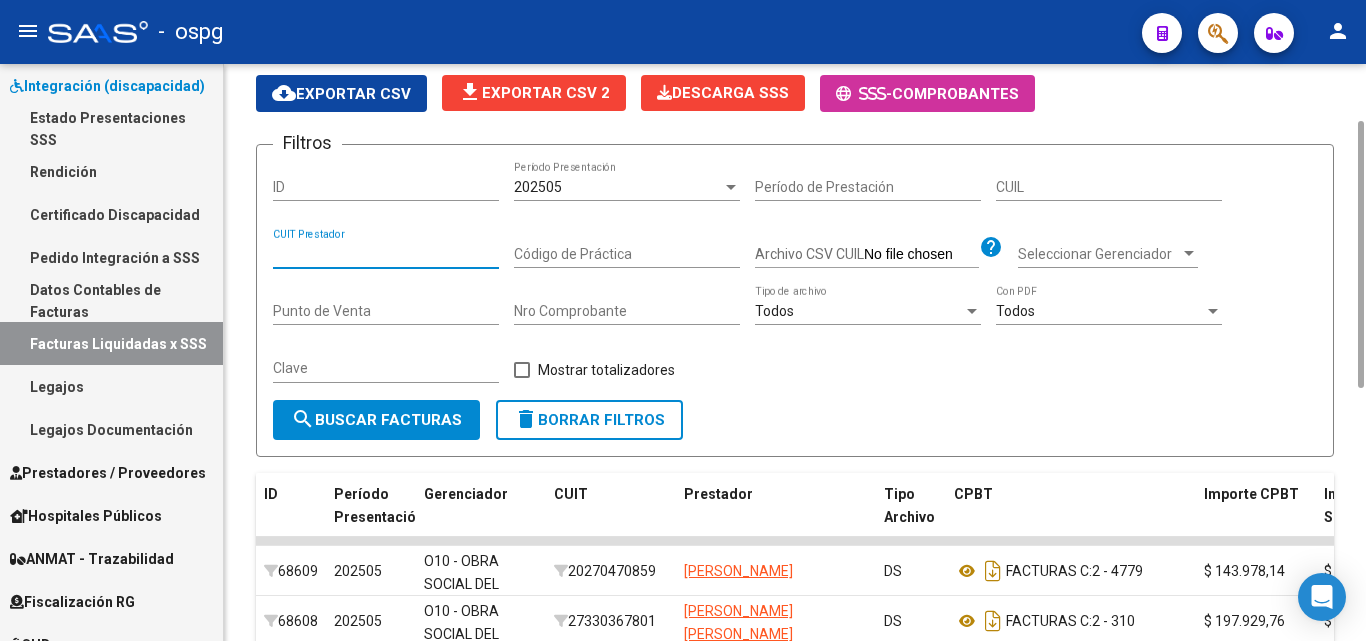 type on "3" 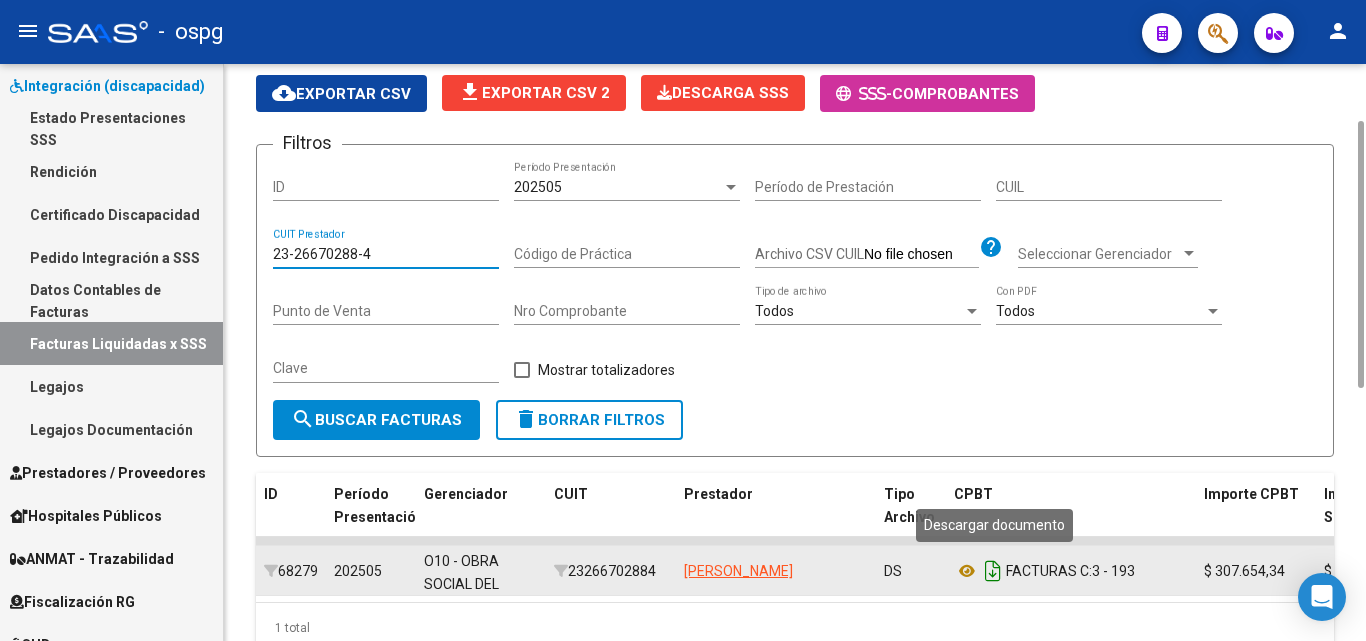 click 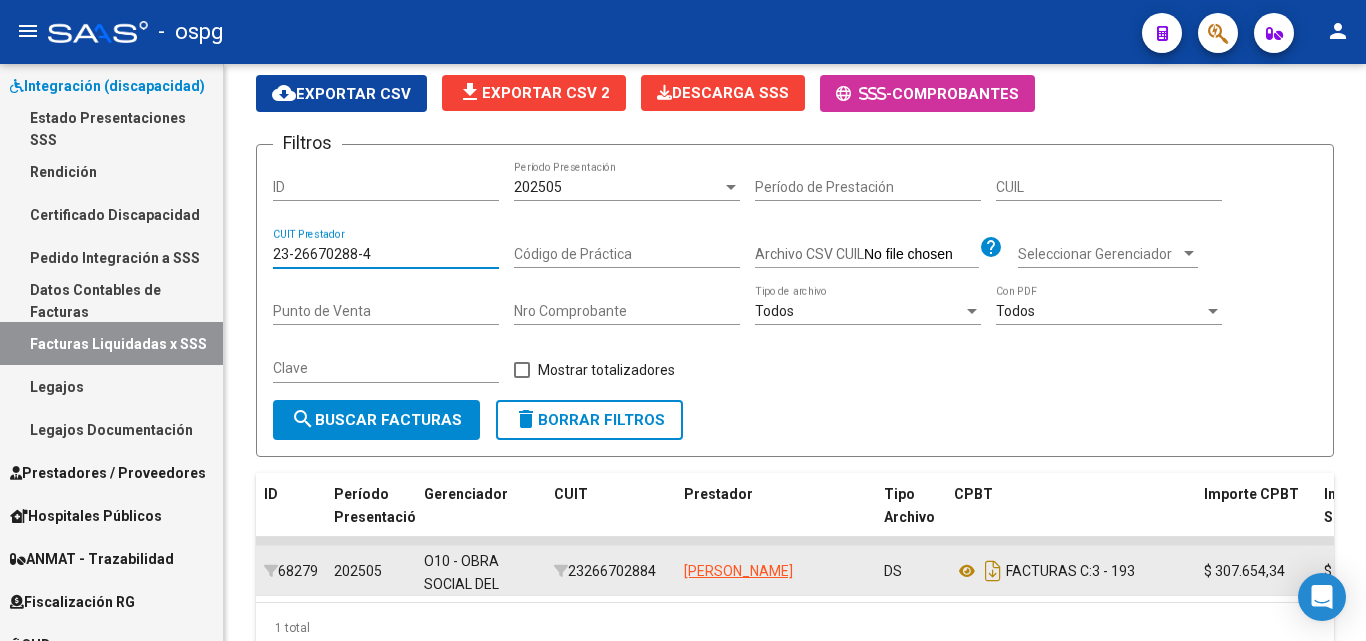 drag, startPoint x: 379, startPoint y: 248, endPoint x: 153, endPoint y: 253, distance: 226.0553 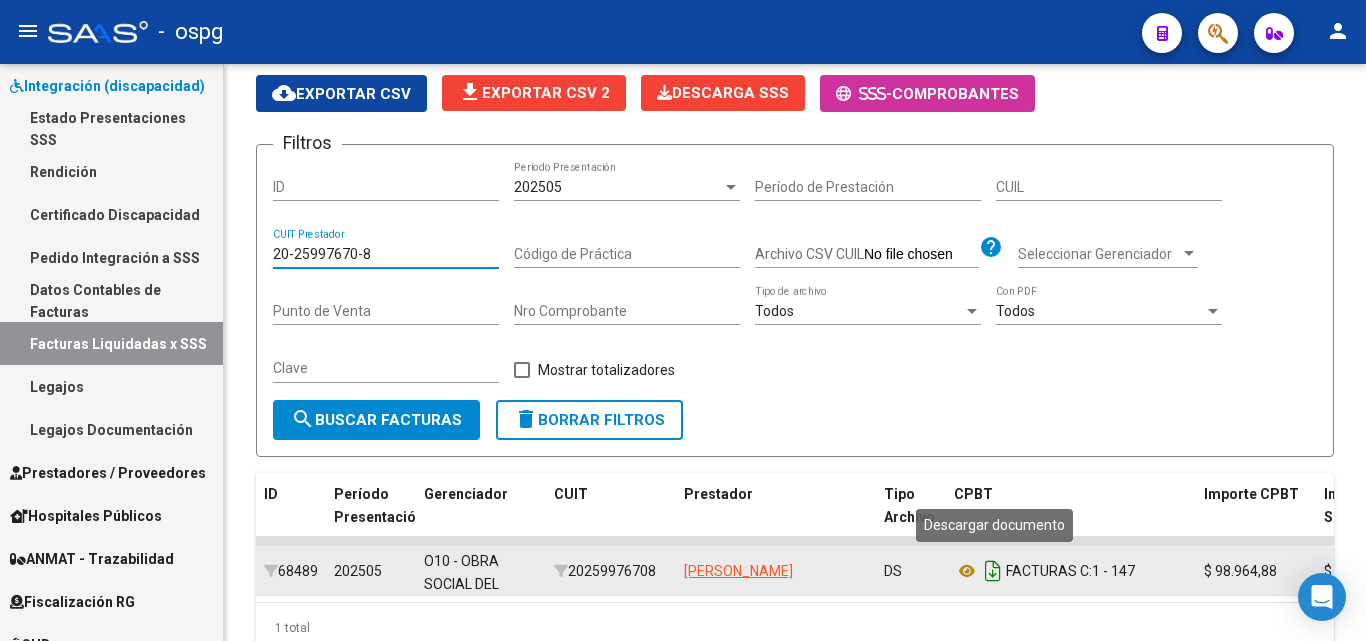 type on "20-25997670-8" 